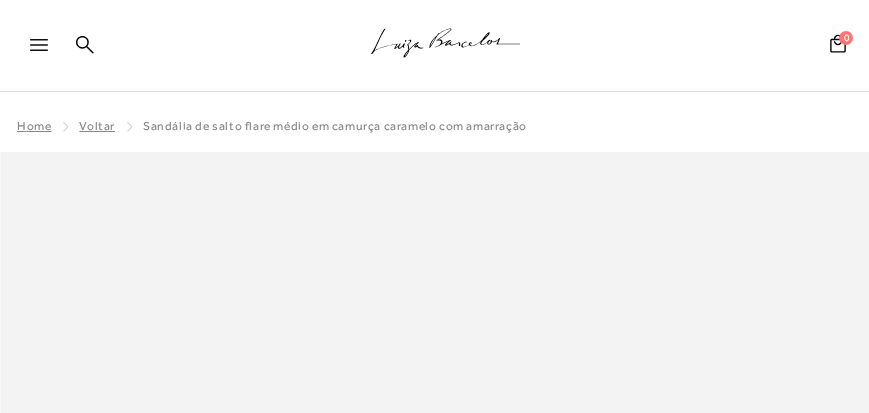scroll, scrollTop: 0, scrollLeft: 0, axis: both 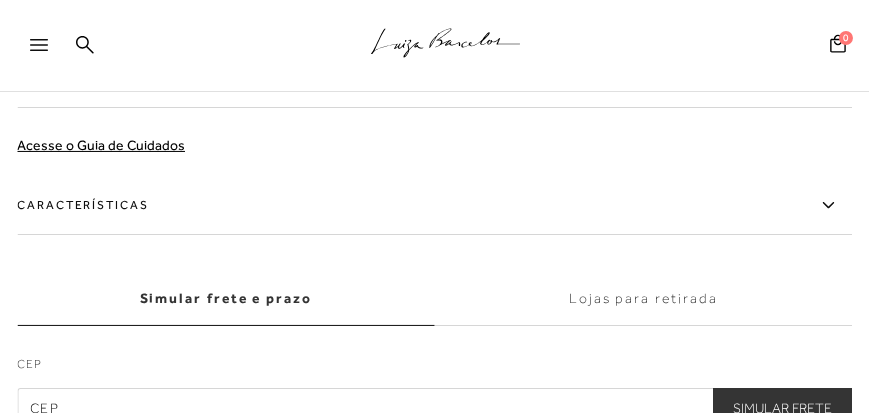 click on "Características" at bounding box center [434, 206] 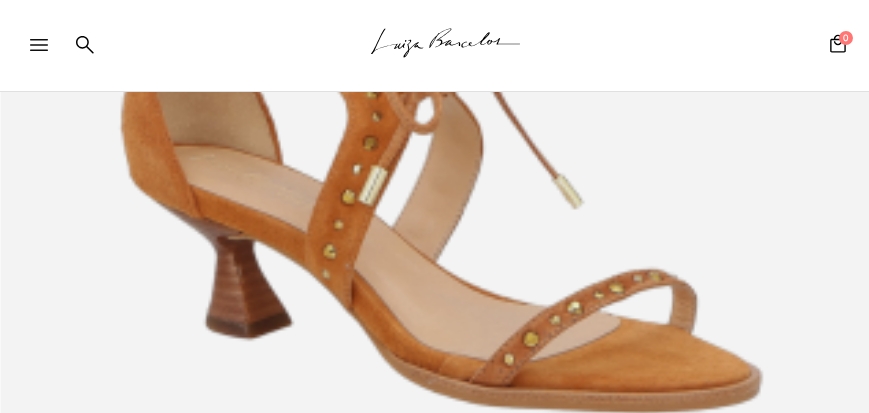 scroll, scrollTop: 472, scrollLeft: 0, axis: vertical 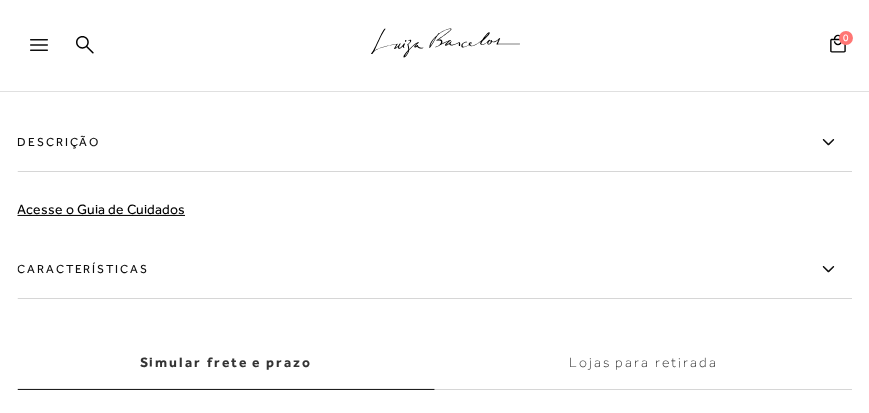click on "Descrição" at bounding box center [434, 143] 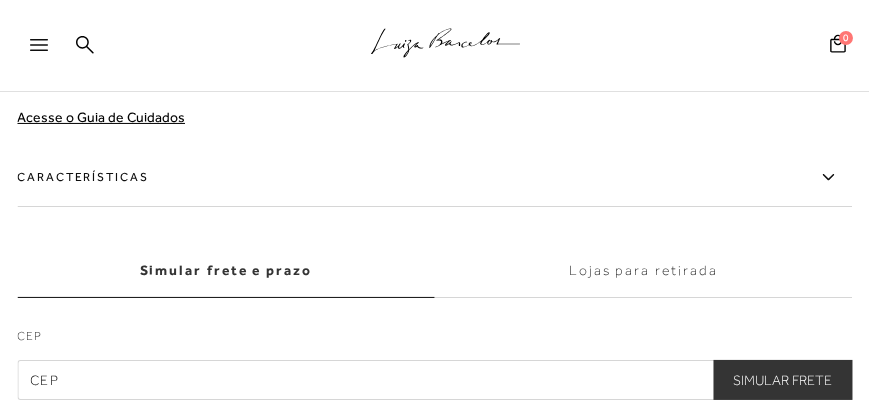 scroll, scrollTop: 2095, scrollLeft: 0, axis: vertical 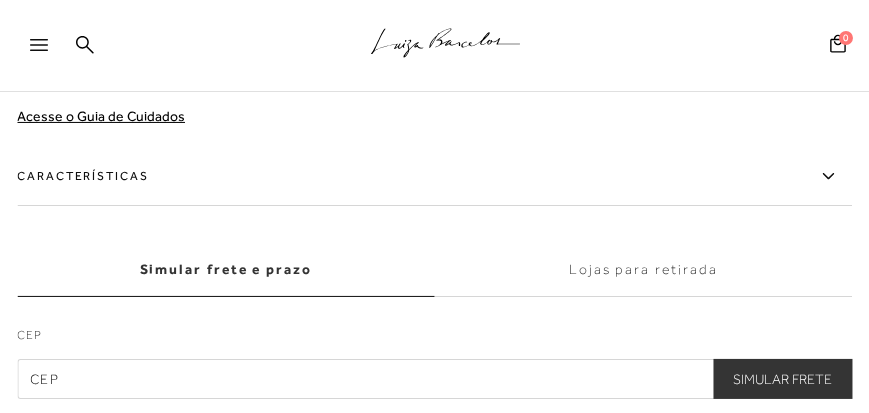 click on "Características" at bounding box center (434, 177) 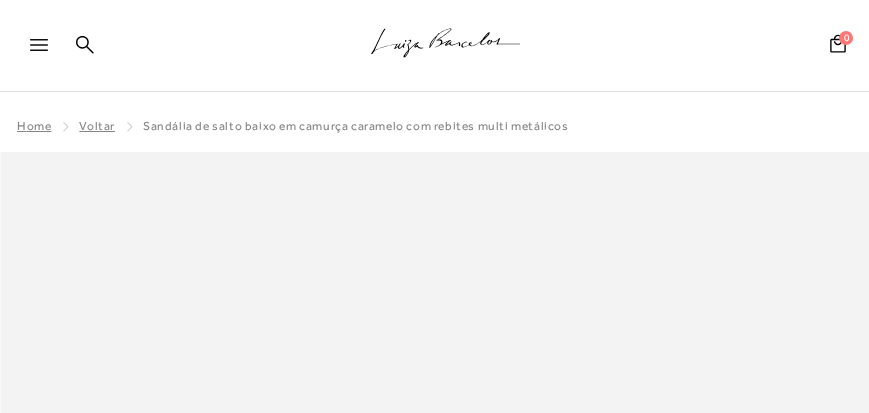 scroll, scrollTop: 380, scrollLeft: 0, axis: vertical 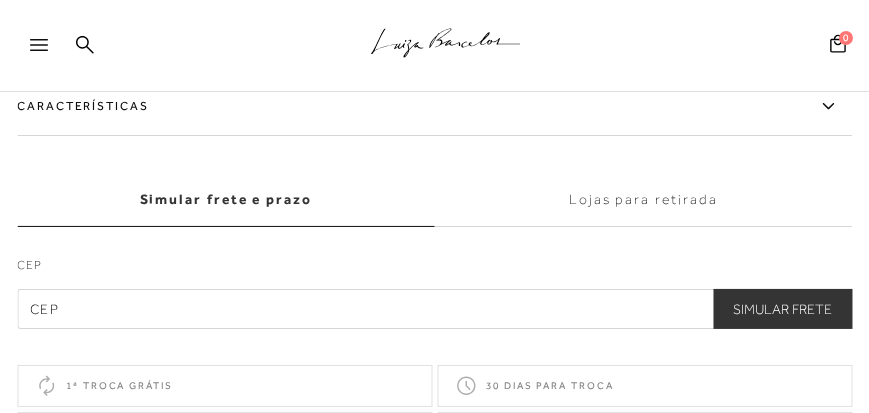 click on "Características" at bounding box center [434, 107] 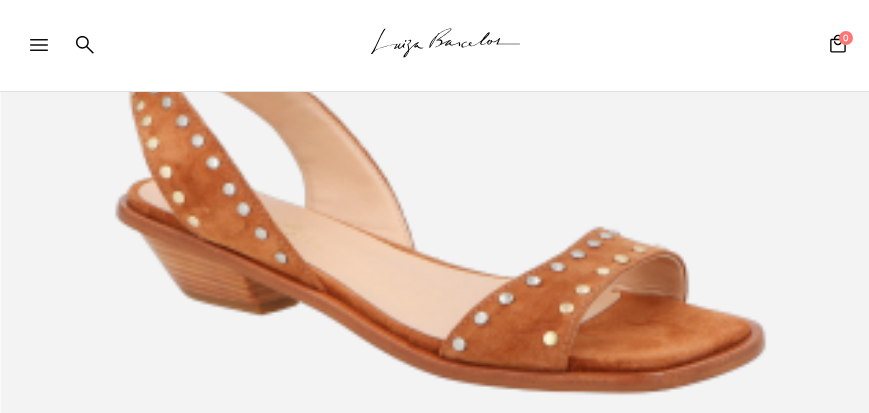 scroll, scrollTop: 571, scrollLeft: 0, axis: vertical 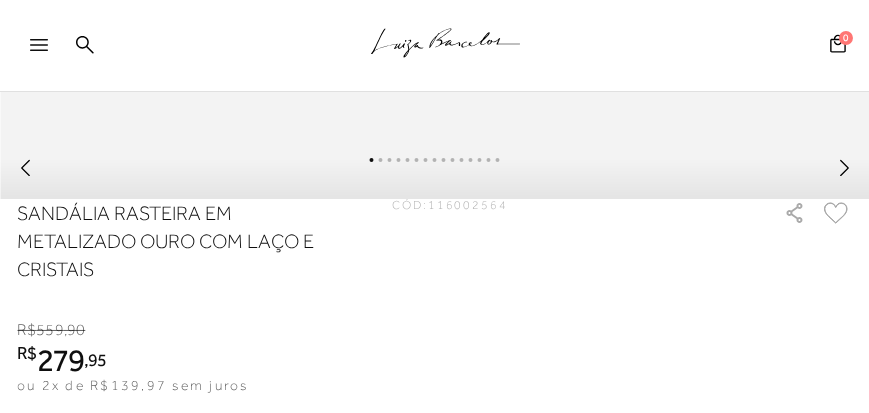 click at bounding box center [434, 158] 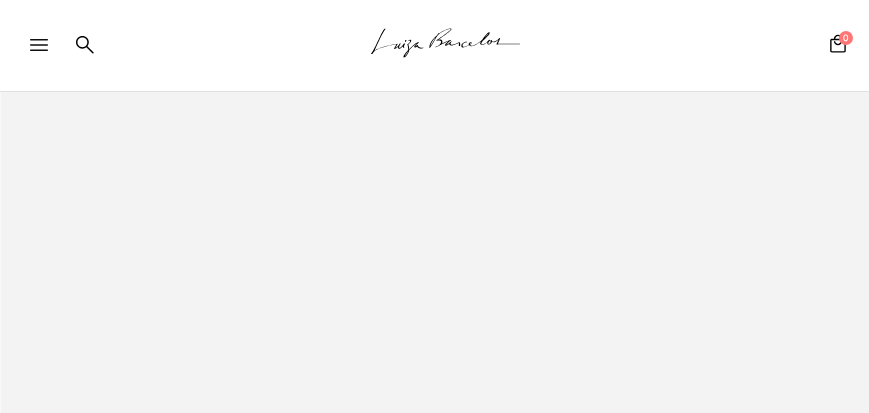 scroll, scrollTop: 1123, scrollLeft: 0, axis: vertical 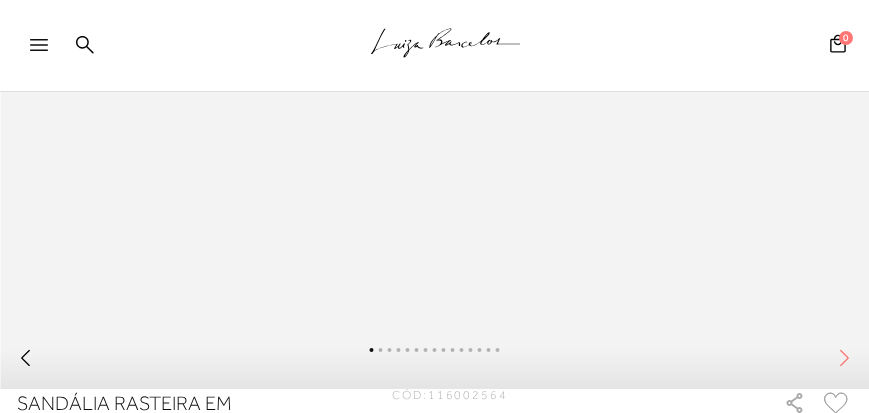 click 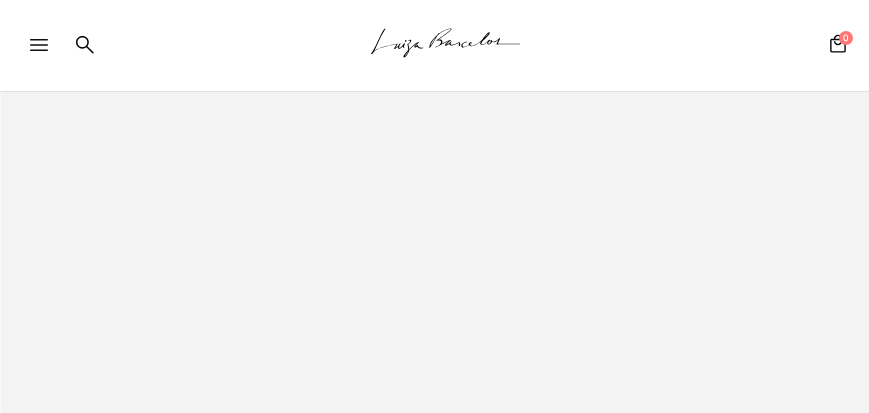 scroll, scrollTop: 1123, scrollLeft: 0, axis: vertical 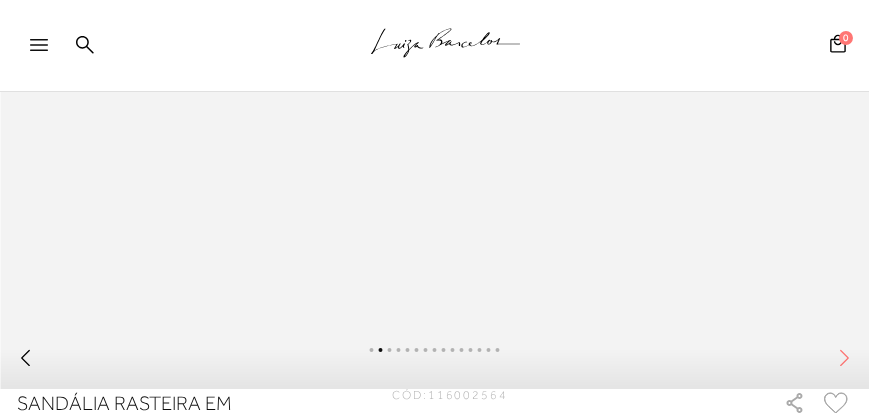 click 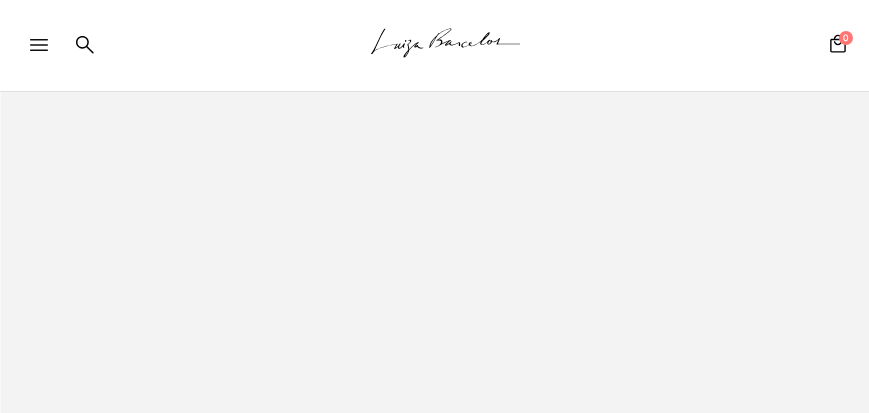 scroll, scrollTop: 1123, scrollLeft: 0, axis: vertical 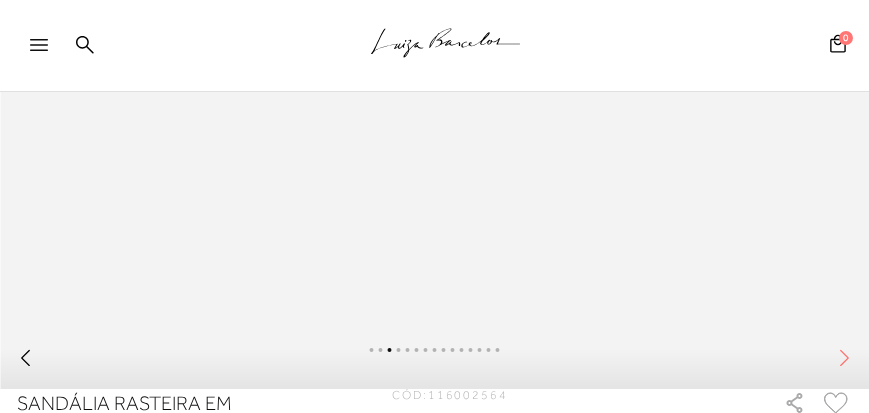 click 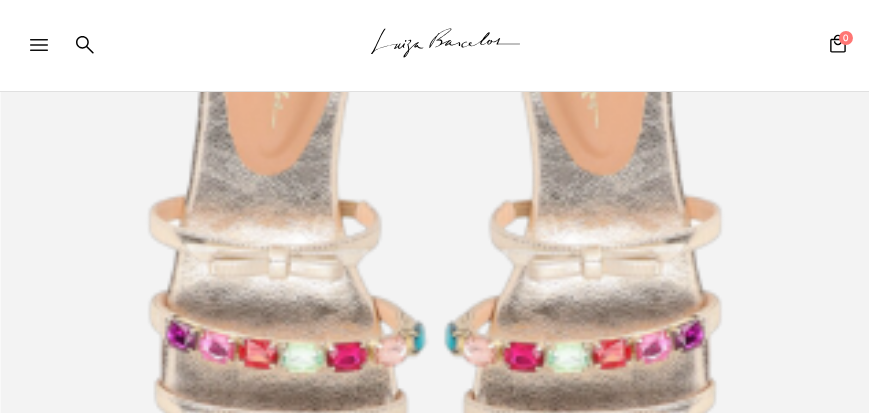 scroll, scrollTop: 741, scrollLeft: 0, axis: vertical 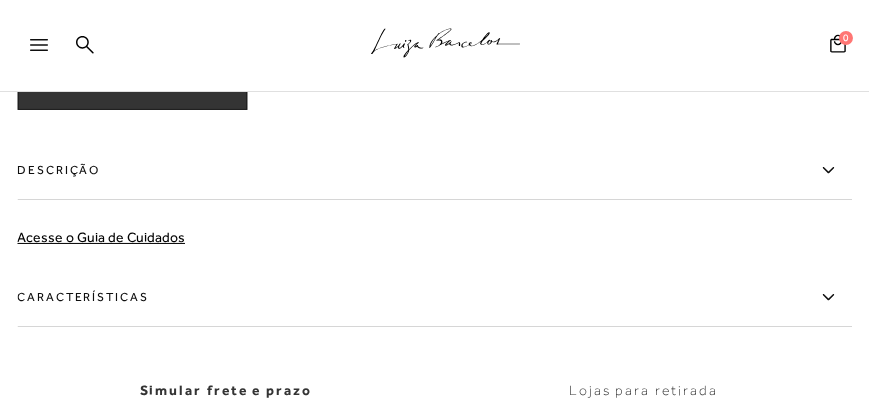 click on "Características" at bounding box center (434, 298) 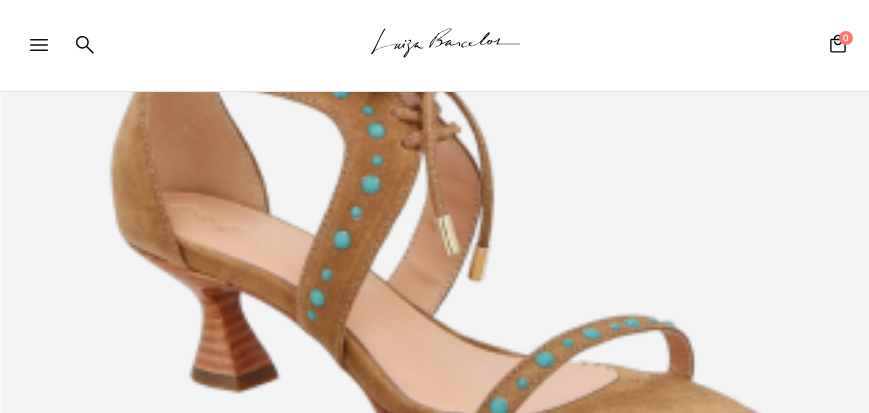 scroll, scrollTop: 571, scrollLeft: 0, axis: vertical 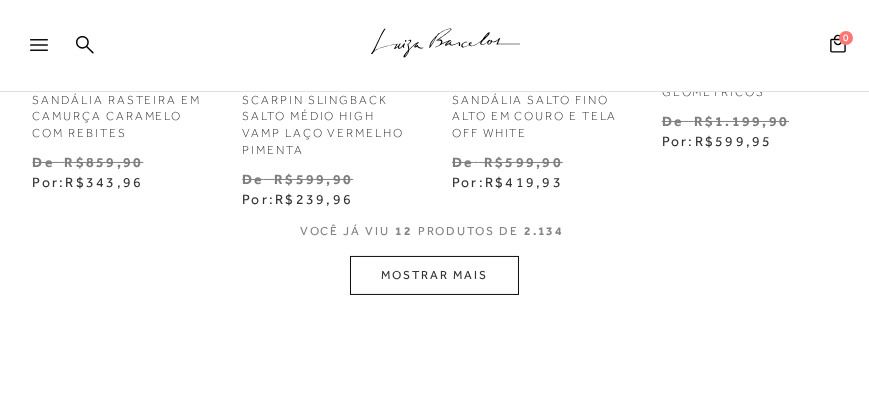 click on "MOSTRAR MAIS" at bounding box center (434, 275) 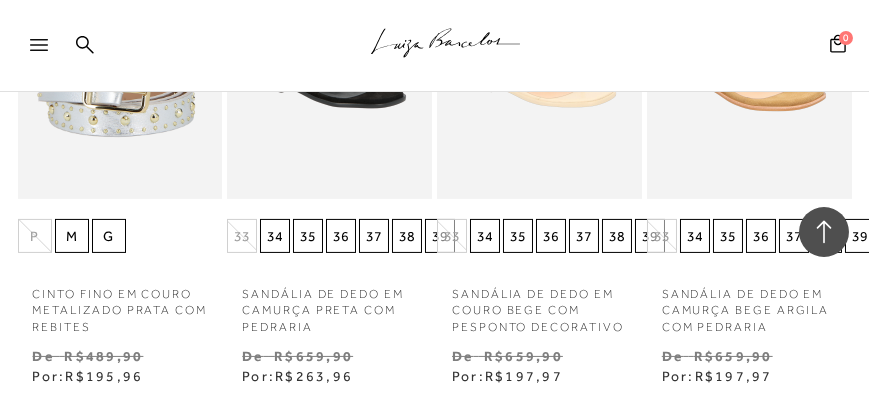 scroll, scrollTop: 2476, scrollLeft: 0, axis: vertical 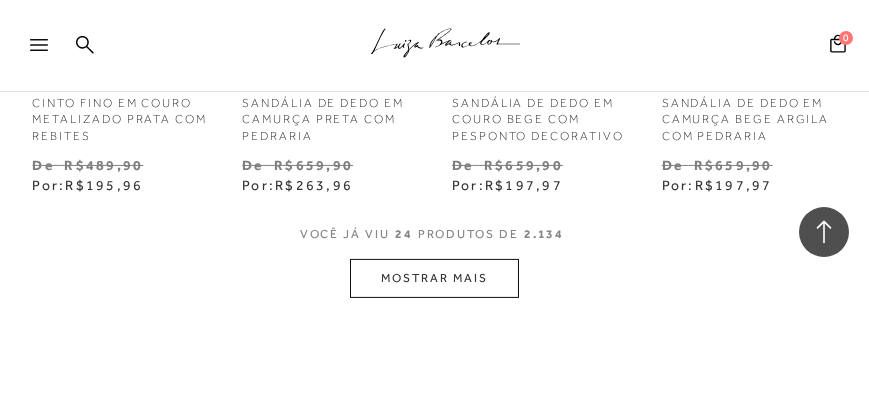 click on "MOSTRAR MAIS" at bounding box center [434, 278] 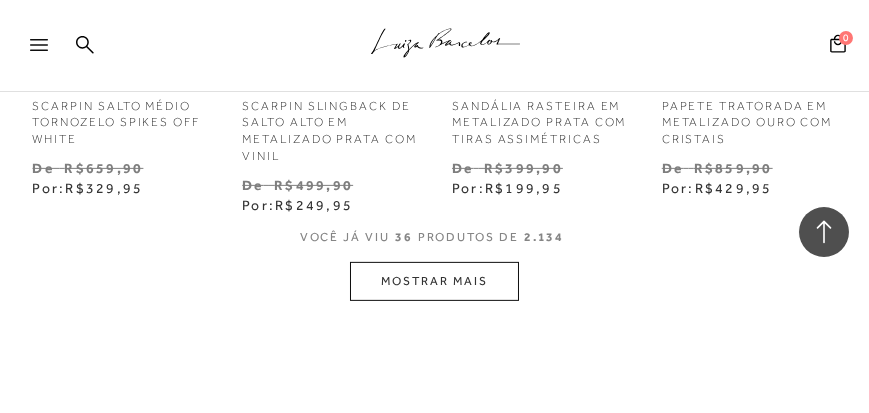 scroll, scrollTop: 3619, scrollLeft: 0, axis: vertical 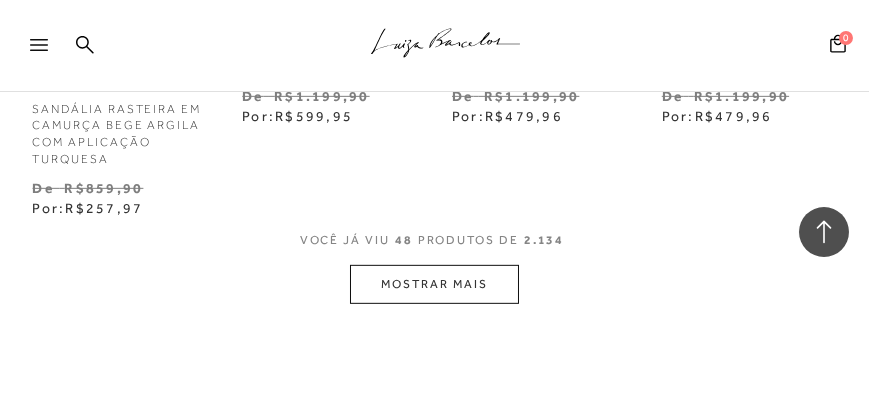 click on "MOSTRAR MAIS" at bounding box center (434, 284) 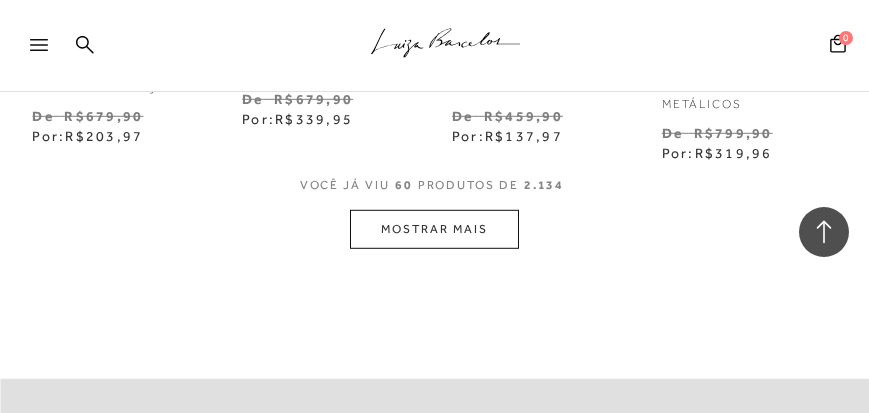 scroll, scrollTop: 6095, scrollLeft: 0, axis: vertical 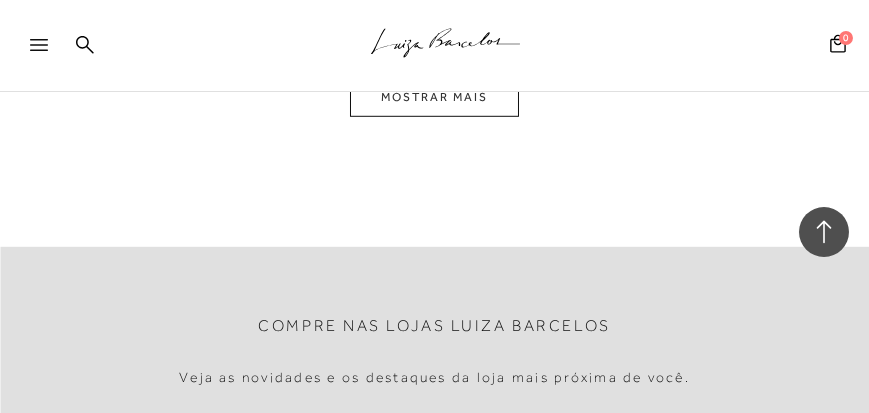click on "MOSTRAR MAIS" at bounding box center (434, 97) 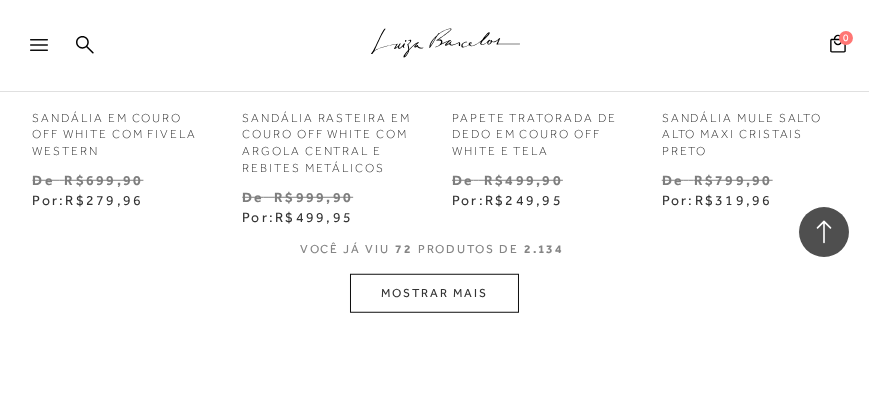 scroll, scrollTop: 7047, scrollLeft: 0, axis: vertical 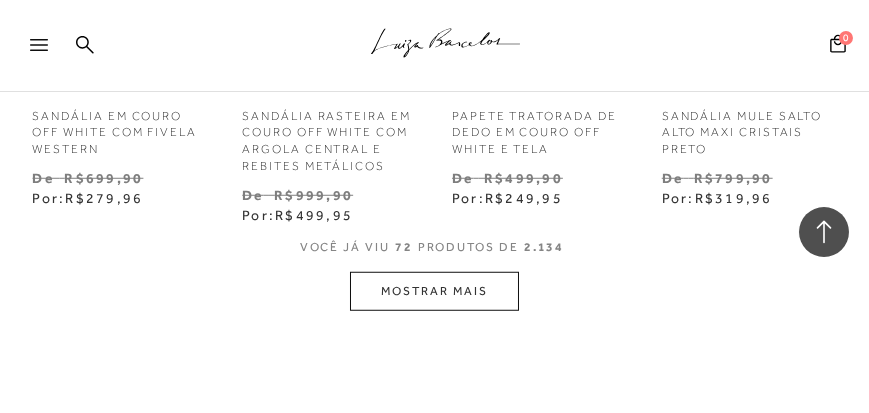 click on "MOSTRAR MAIS" at bounding box center [434, 291] 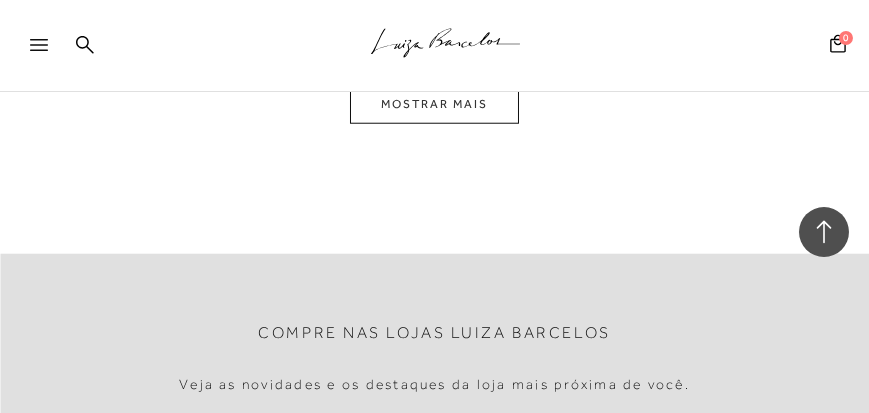 scroll, scrollTop: 8190, scrollLeft: 0, axis: vertical 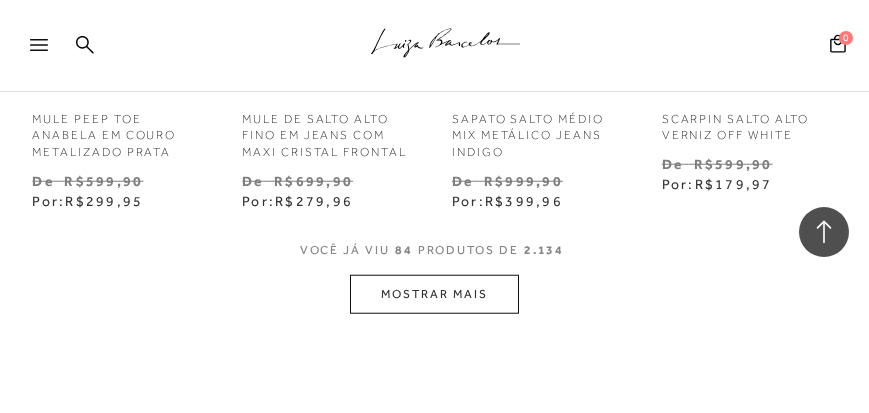 click on "MOSTRAR MAIS" at bounding box center [434, 294] 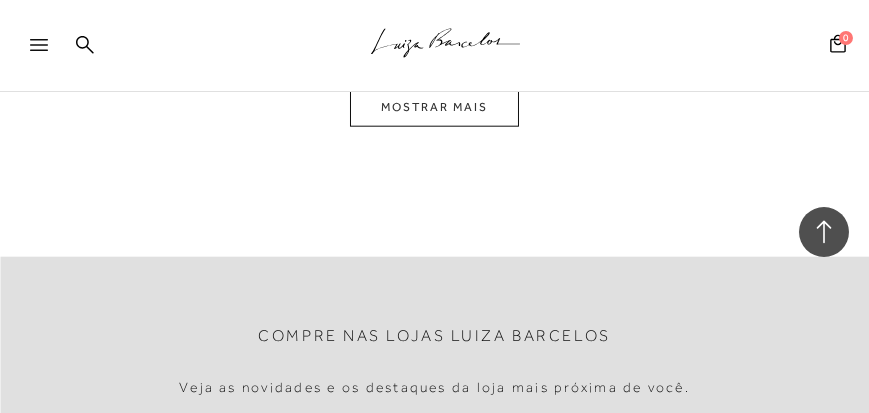 scroll, scrollTop: 9333, scrollLeft: 0, axis: vertical 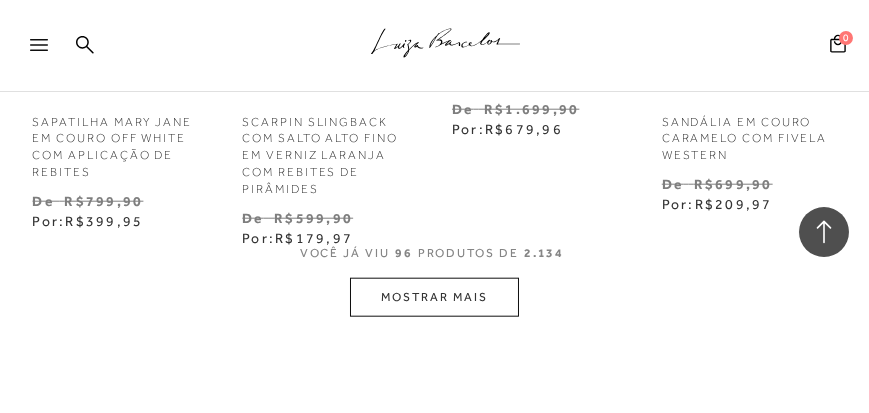 click on "MOSTRAR MAIS" at bounding box center (434, 297) 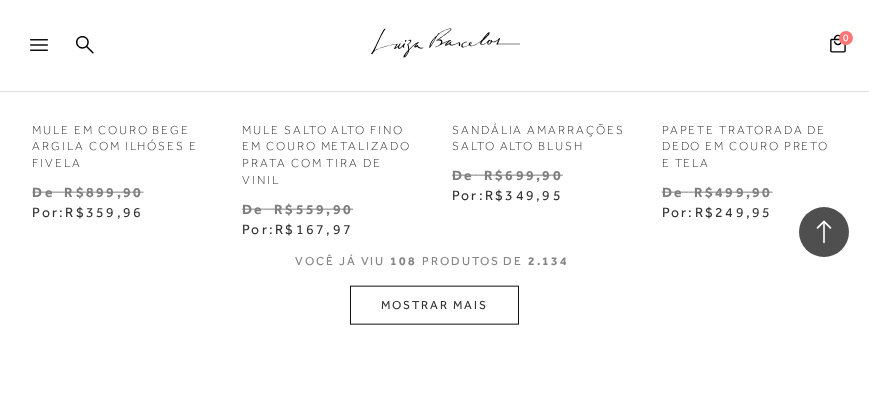 scroll, scrollTop: 10476, scrollLeft: 0, axis: vertical 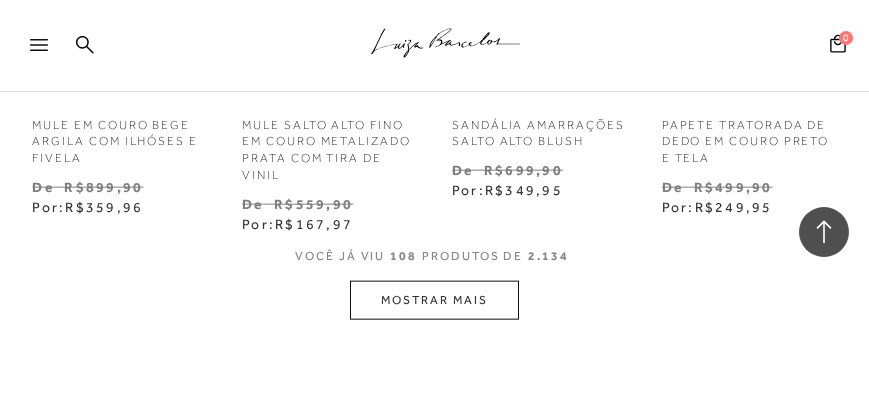 click on "MOSTRAR MAIS" at bounding box center (434, 300) 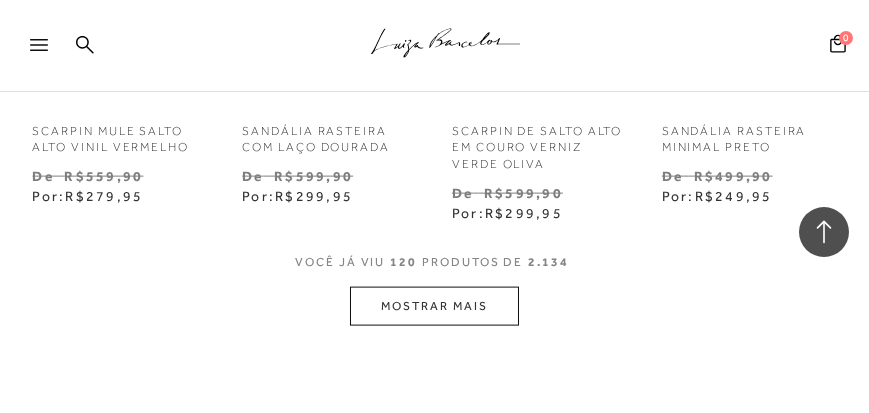 scroll, scrollTop: 11619, scrollLeft: 0, axis: vertical 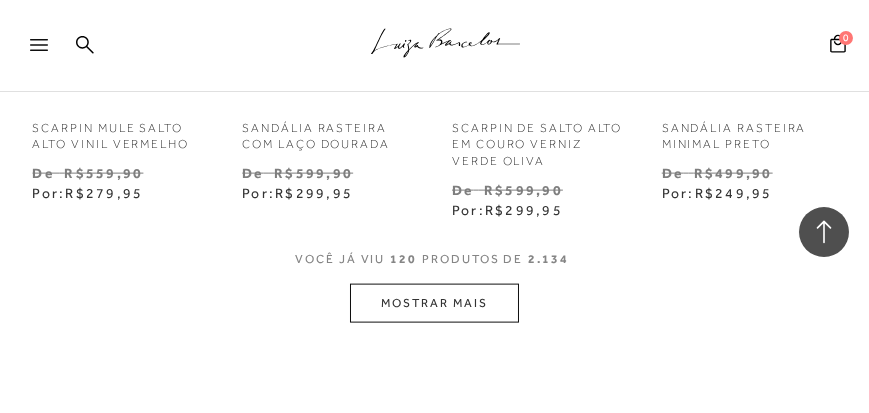 click on "MOSTRAR MAIS" at bounding box center [434, 303] 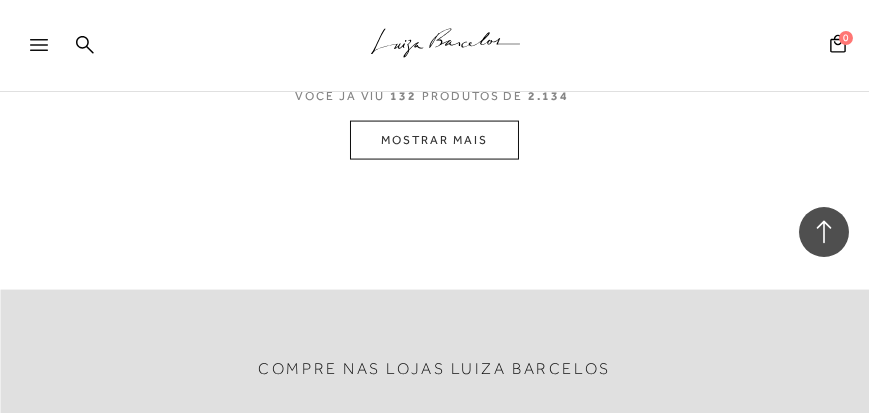 scroll, scrollTop: 12952, scrollLeft: 0, axis: vertical 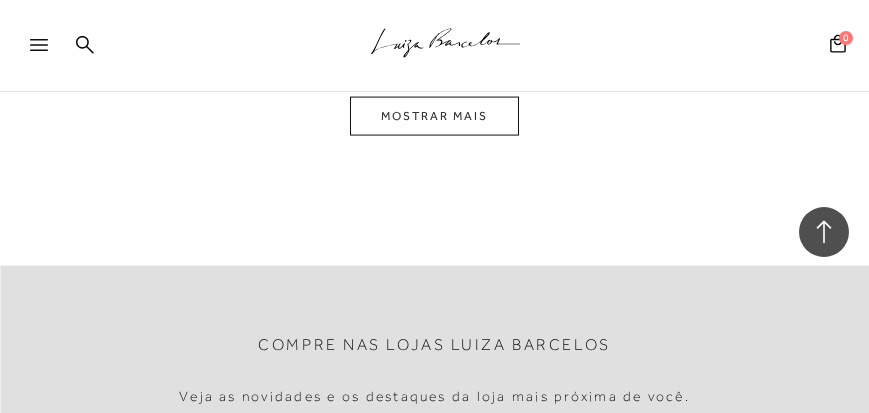click on "Home
Categoria
Outlet até 80%
132 de 2.134 itens
Ordenar
Padrão Estoque" at bounding box center [434, -6334] 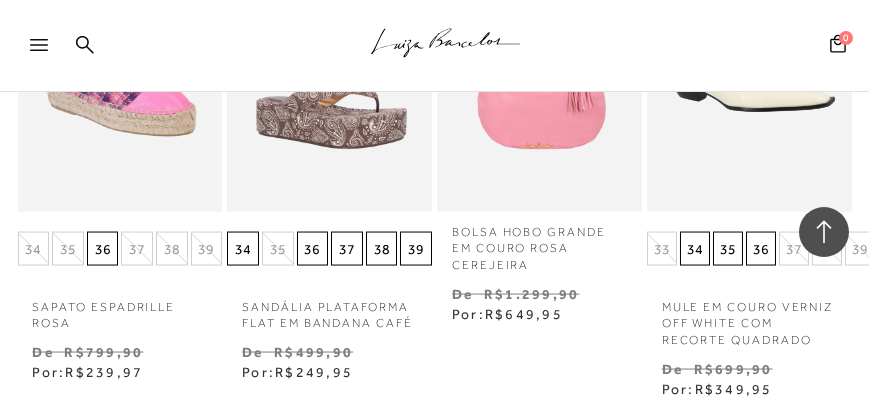 scroll, scrollTop: 13904, scrollLeft: 0, axis: vertical 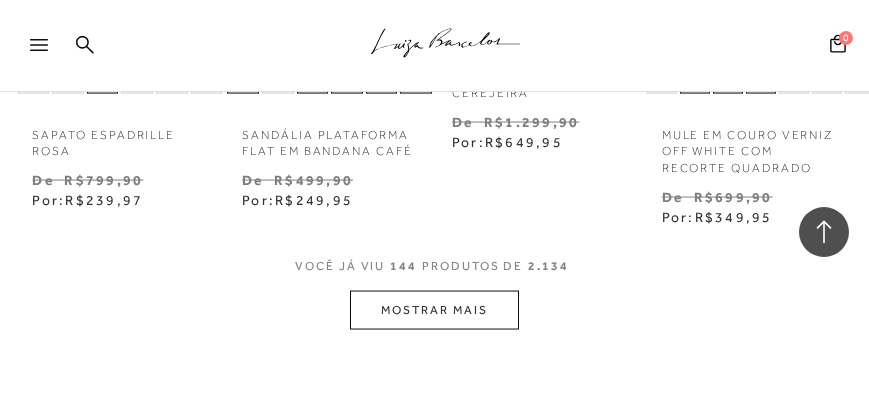 click on "MOSTRAR MAIS" at bounding box center (434, 310) 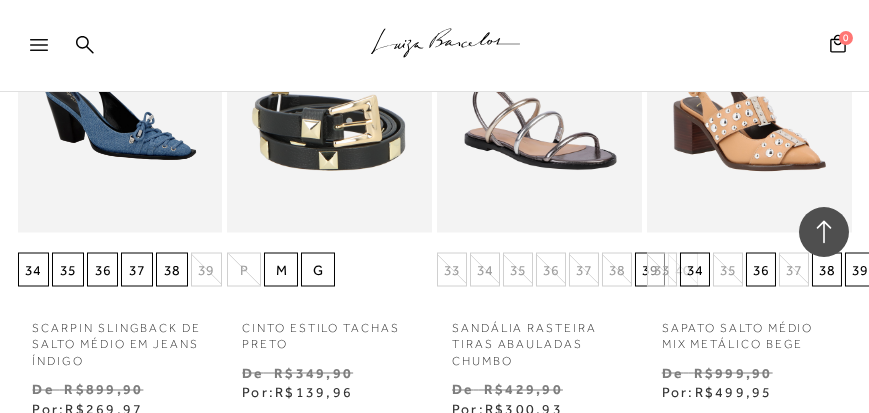 scroll, scrollTop: 15047, scrollLeft: 0, axis: vertical 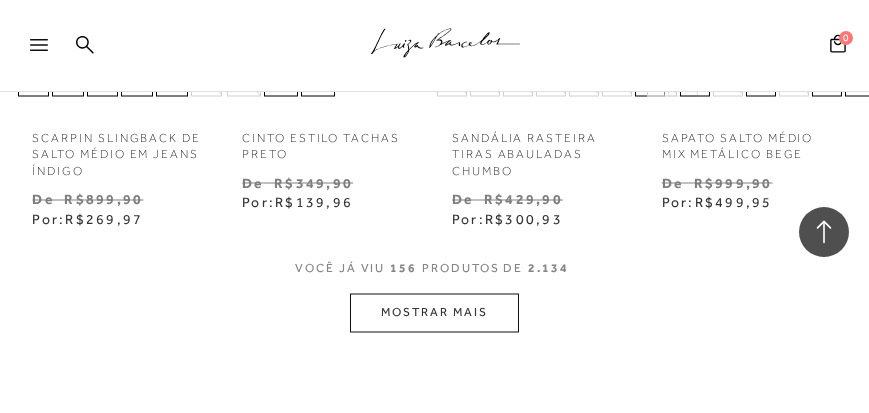 click on "MOSTRAR MAIS" at bounding box center [434, 313] 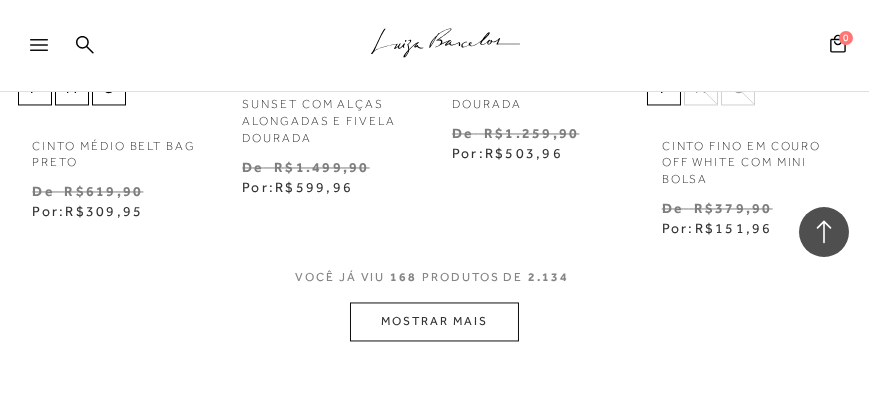 scroll, scrollTop: 16190, scrollLeft: 0, axis: vertical 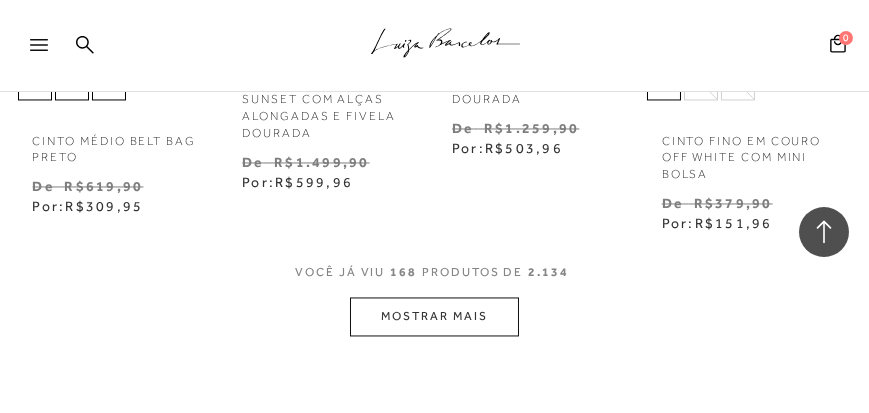 click on "MOSTRAR MAIS" at bounding box center (434, 316) 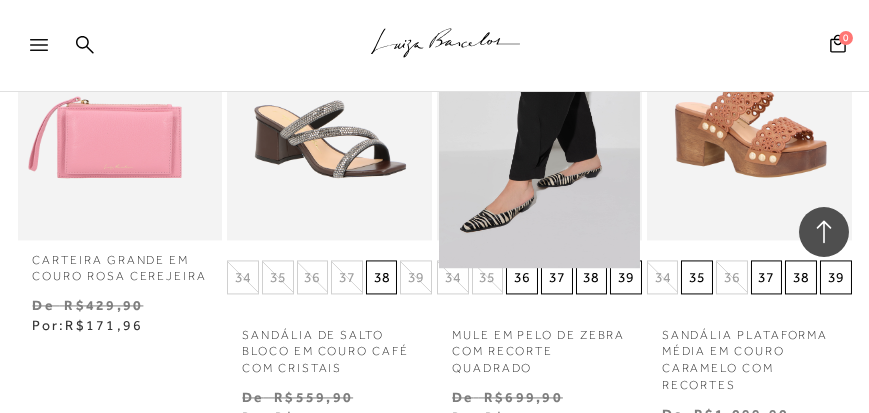 scroll, scrollTop: 17333, scrollLeft: 0, axis: vertical 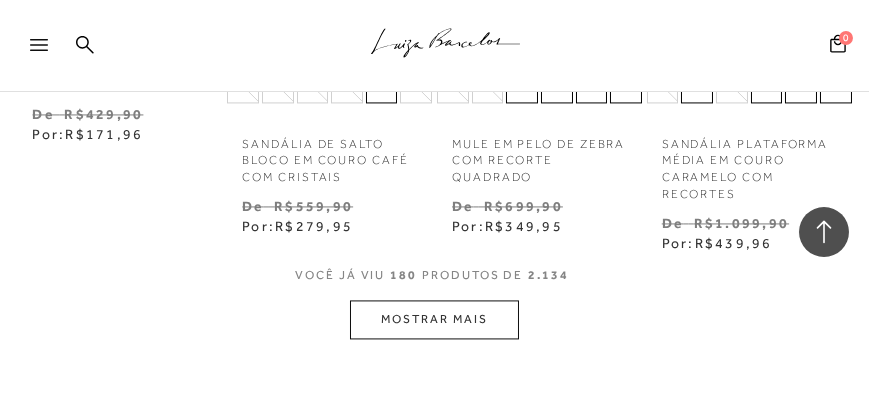 click on "MOSTRAR MAIS" at bounding box center [434, 319] 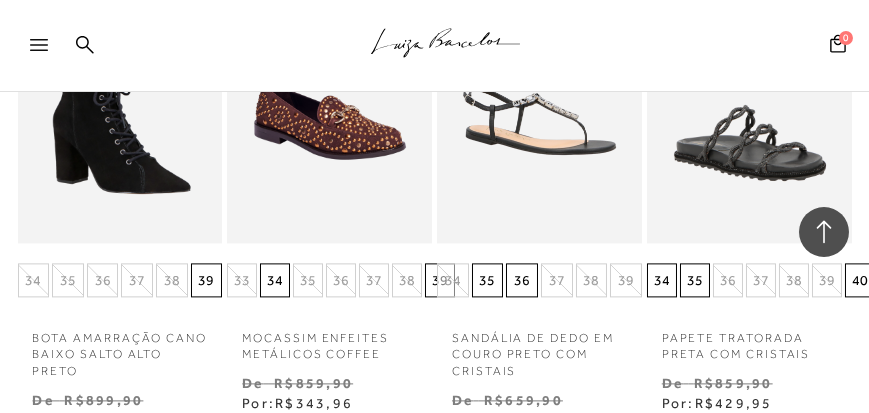 scroll, scrollTop: 18476, scrollLeft: 0, axis: vertical 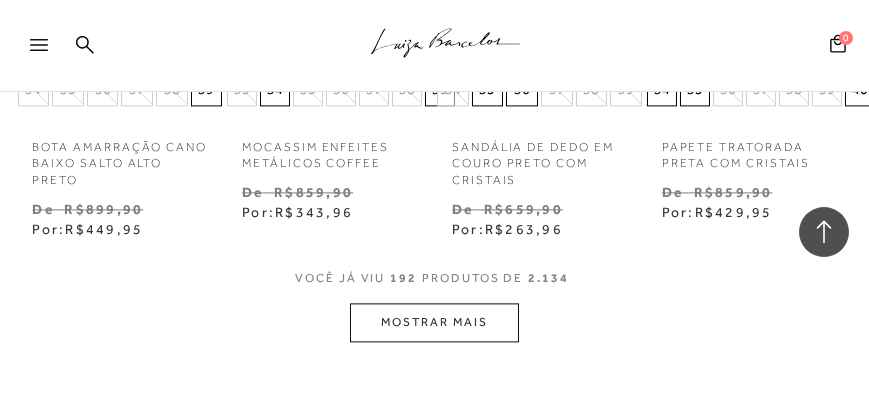 click on "MOSTRAR MAIS" at bounding box center [434, 322] 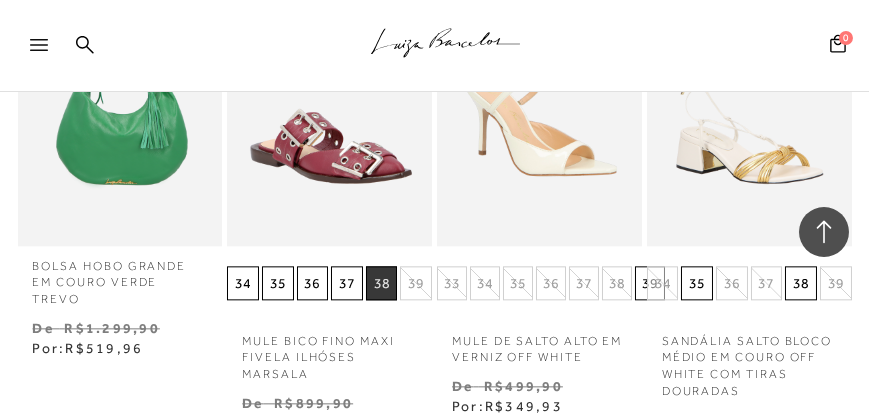 scroll, scrollTop: 19619, scrollLeft: 0, axis: vertical 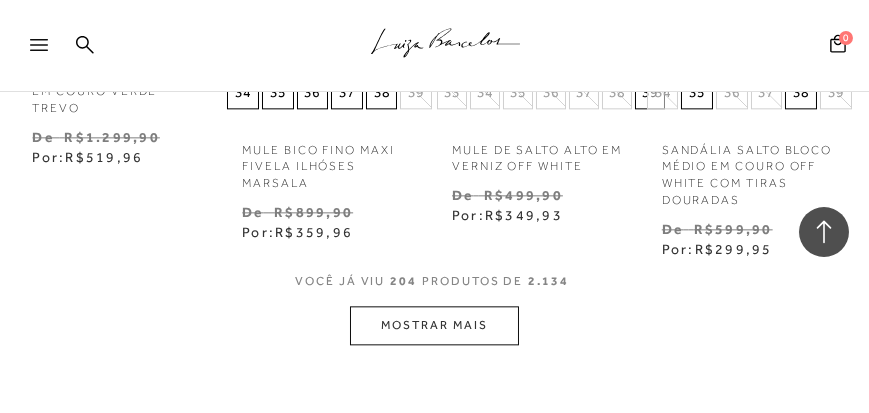 click on "MOSTRAR MAIS" at bounding box center (434, 325) 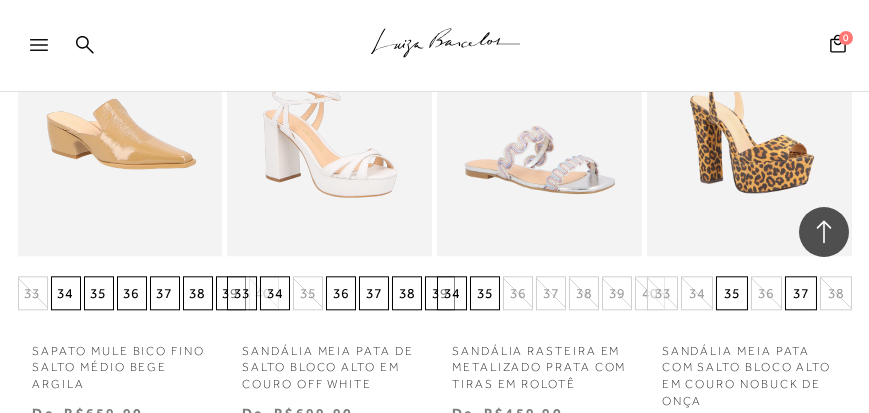 scroll, scrollTop: 20571, scrollLeft: 0, axis: vertical 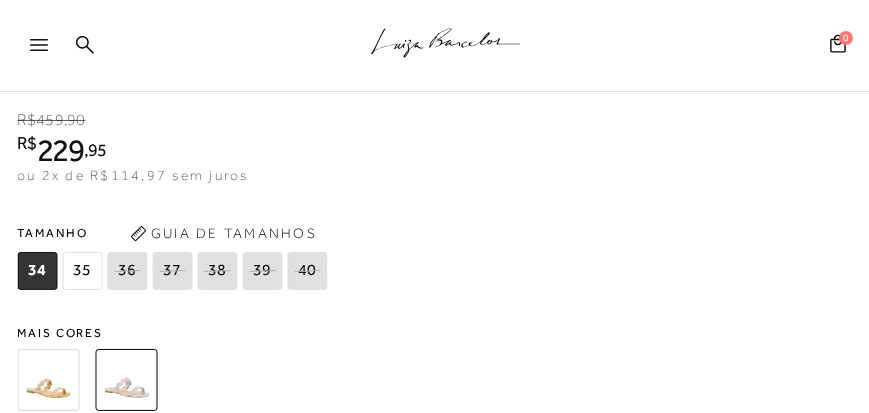 click on "SANDÁLIA RASTEIRA EM METALIZADO PRATA COM TIRAS EM ROLOTÊ
CÓD:
[PRODUCT_ID]
×
É necessário selecionar um tamanho para adicionar o produto como favorito.
R$ 459 , 90
R$ 229 , 95
ou 2x de R$114,97 sem juros
De  R$ 459,90
Por:  R$ 229,95
Tamanho
[SIZE]" at bounding box center [434, 445] 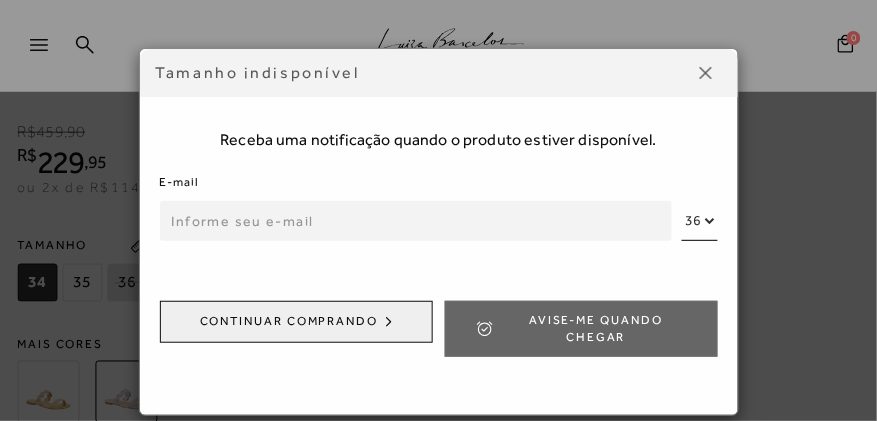 click at bounding box center (706, 73) 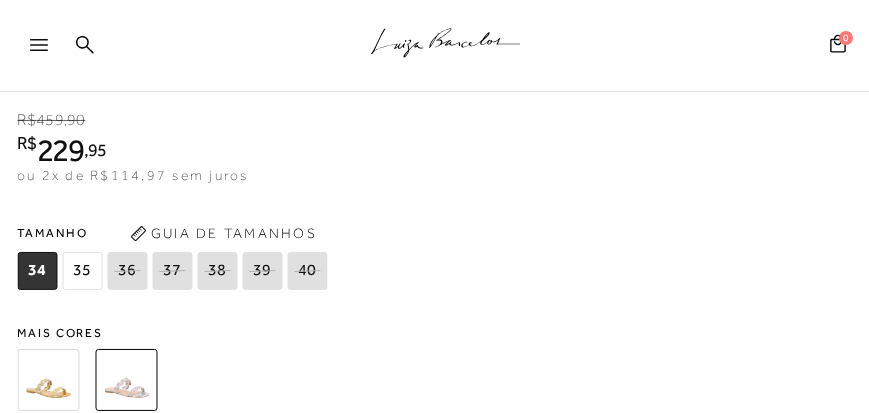 click at bounding box center [48, 380] 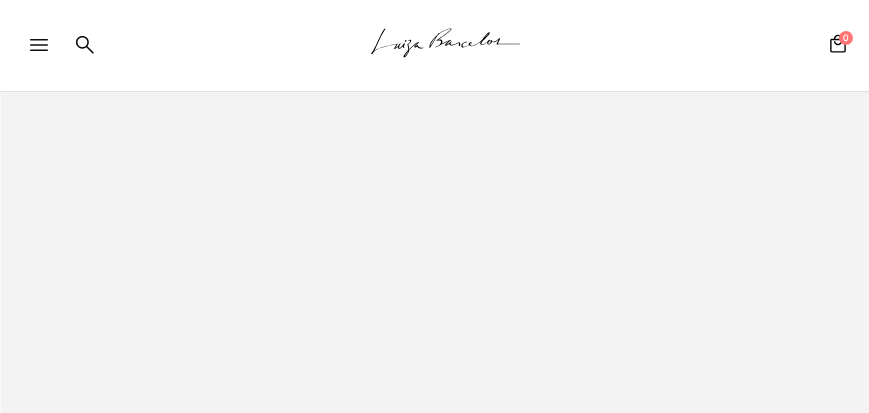 scroll, scrollTop: 190, scrollLeft: 0, axis: vertical 